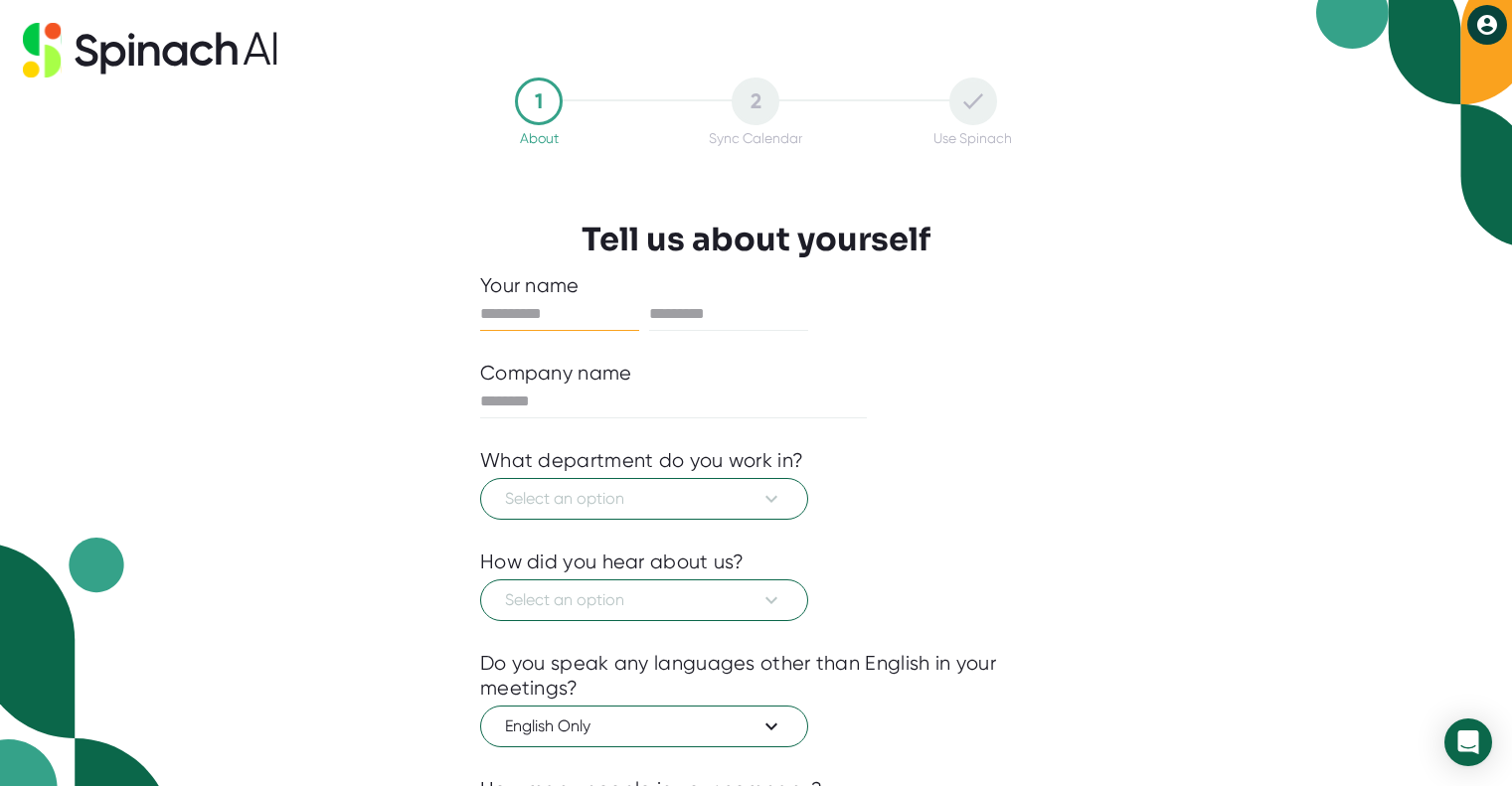 scroll, scrollTop: 0, scrollLeft: 0, axis: both 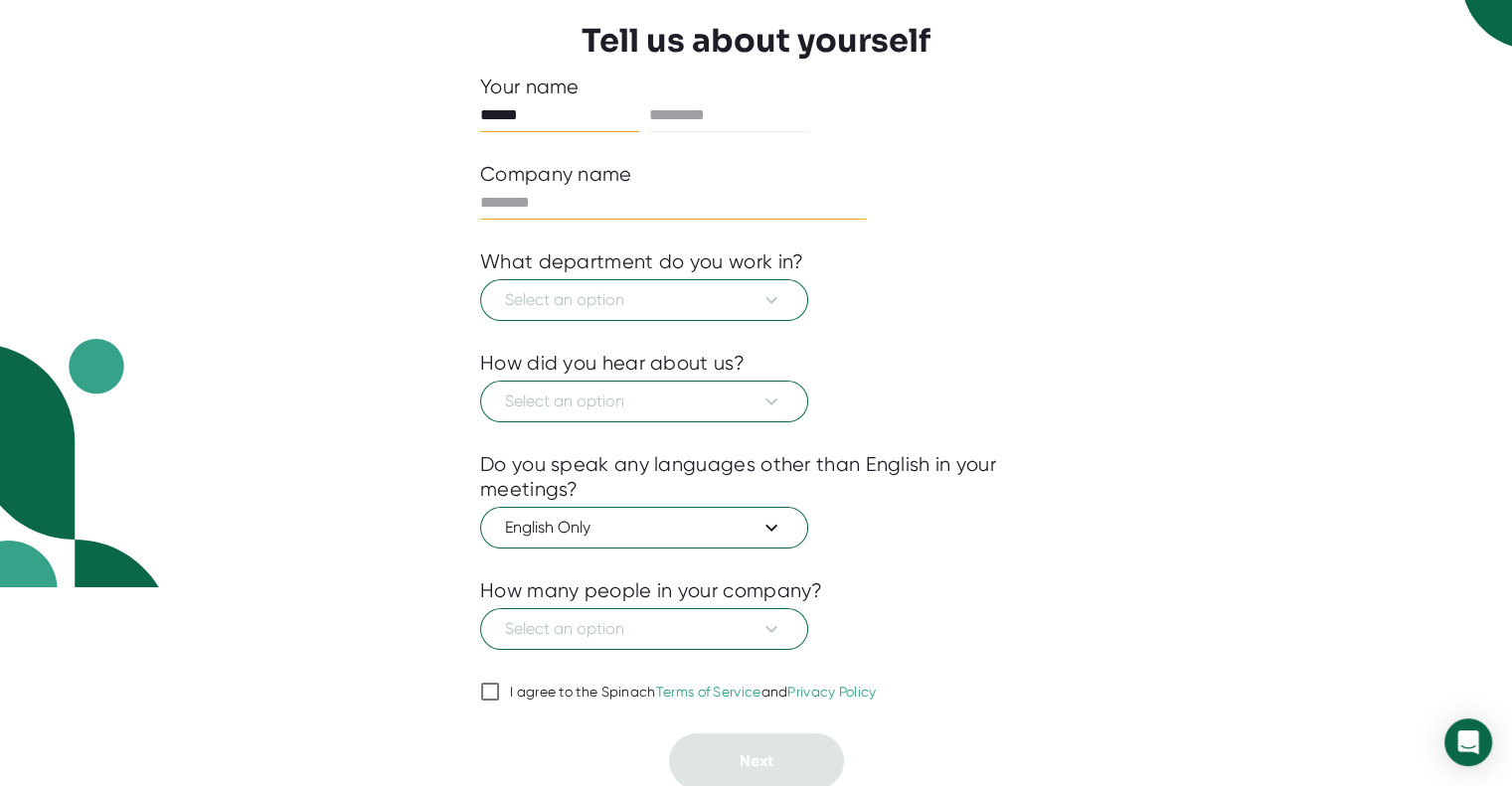 type on "******" 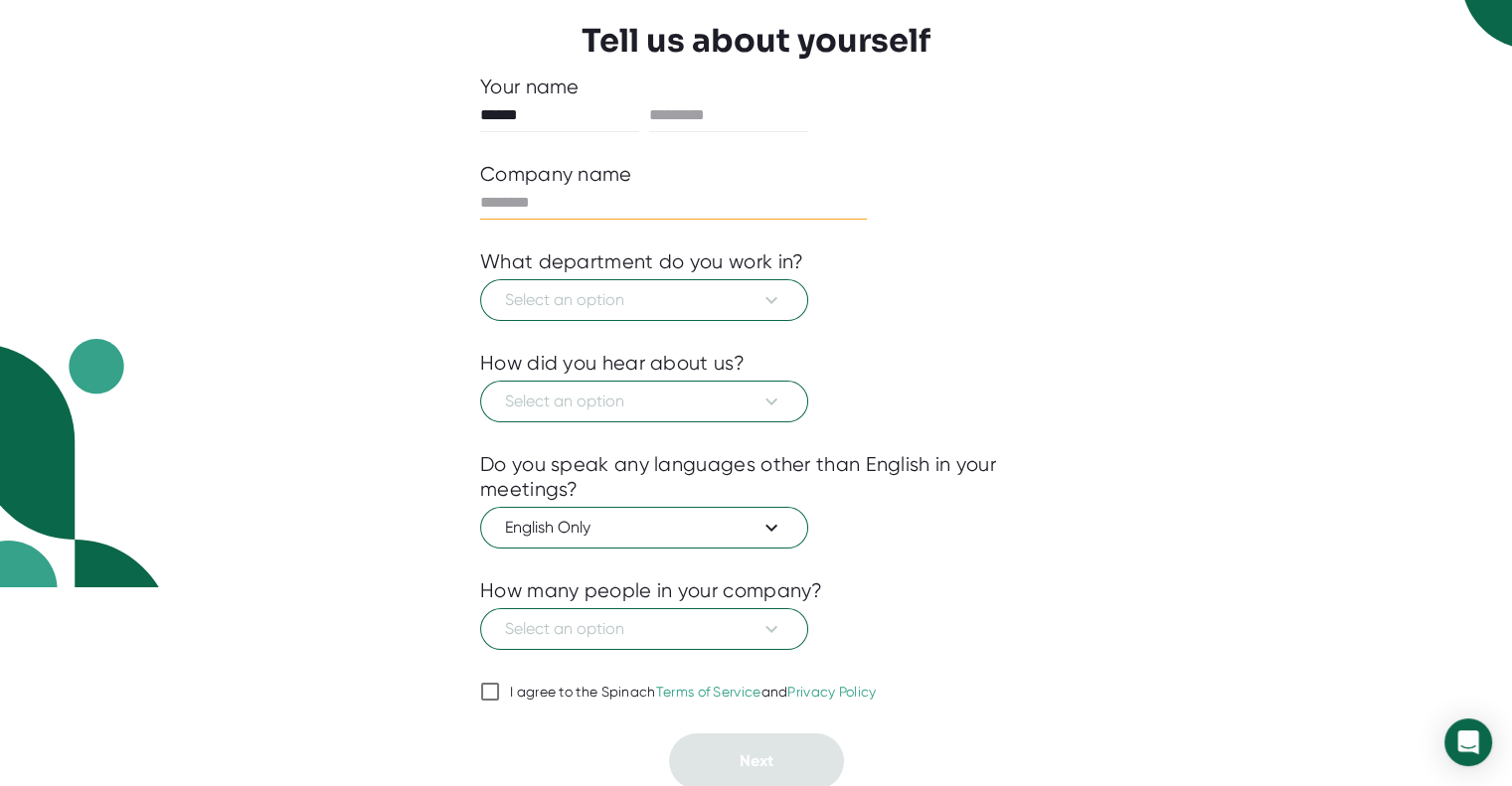 scroll, scrollTop: 0, scrollLeft: 0, axis: both 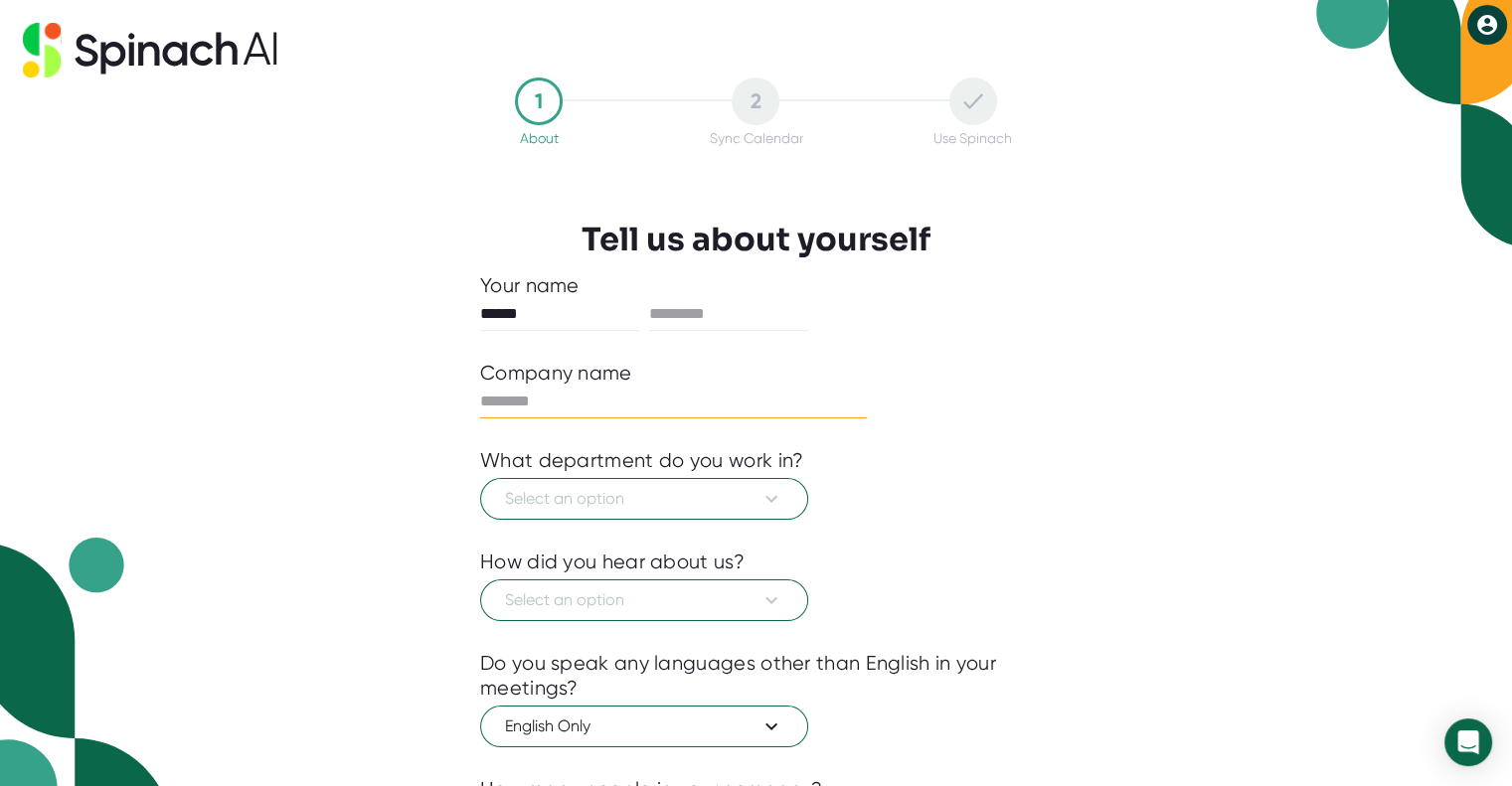 type 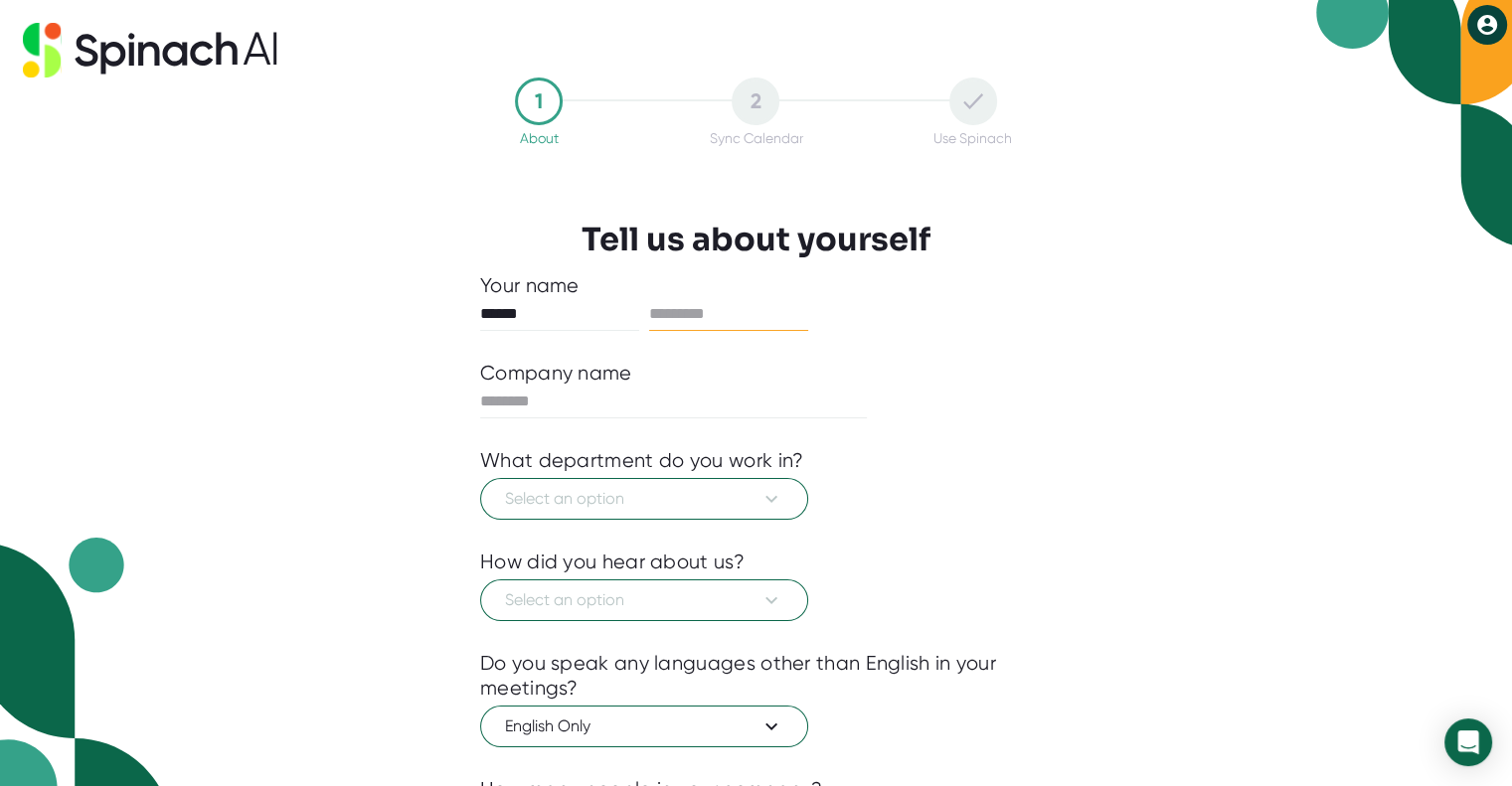 click at bounding box center [729, 314] 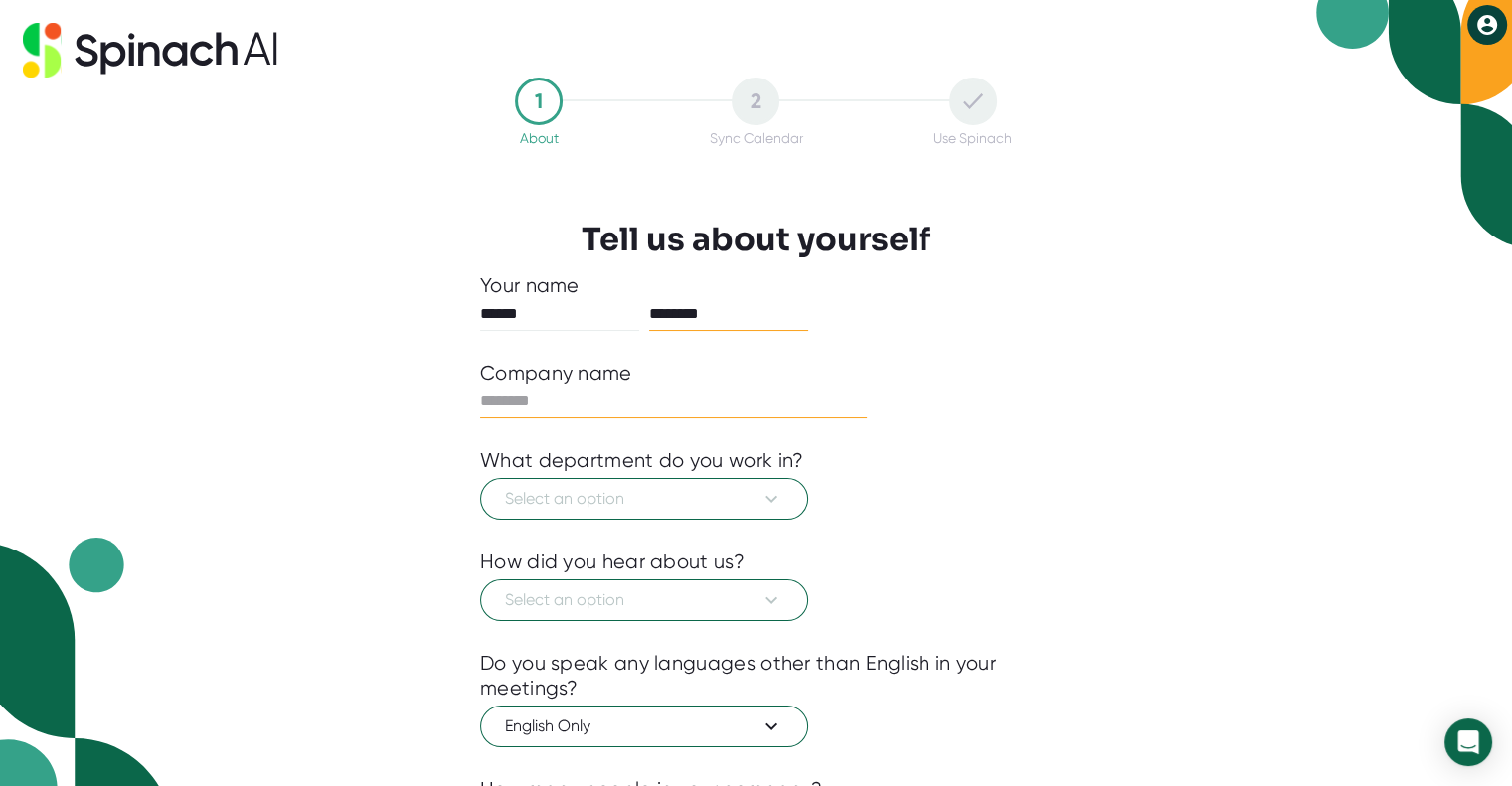 type on "********" 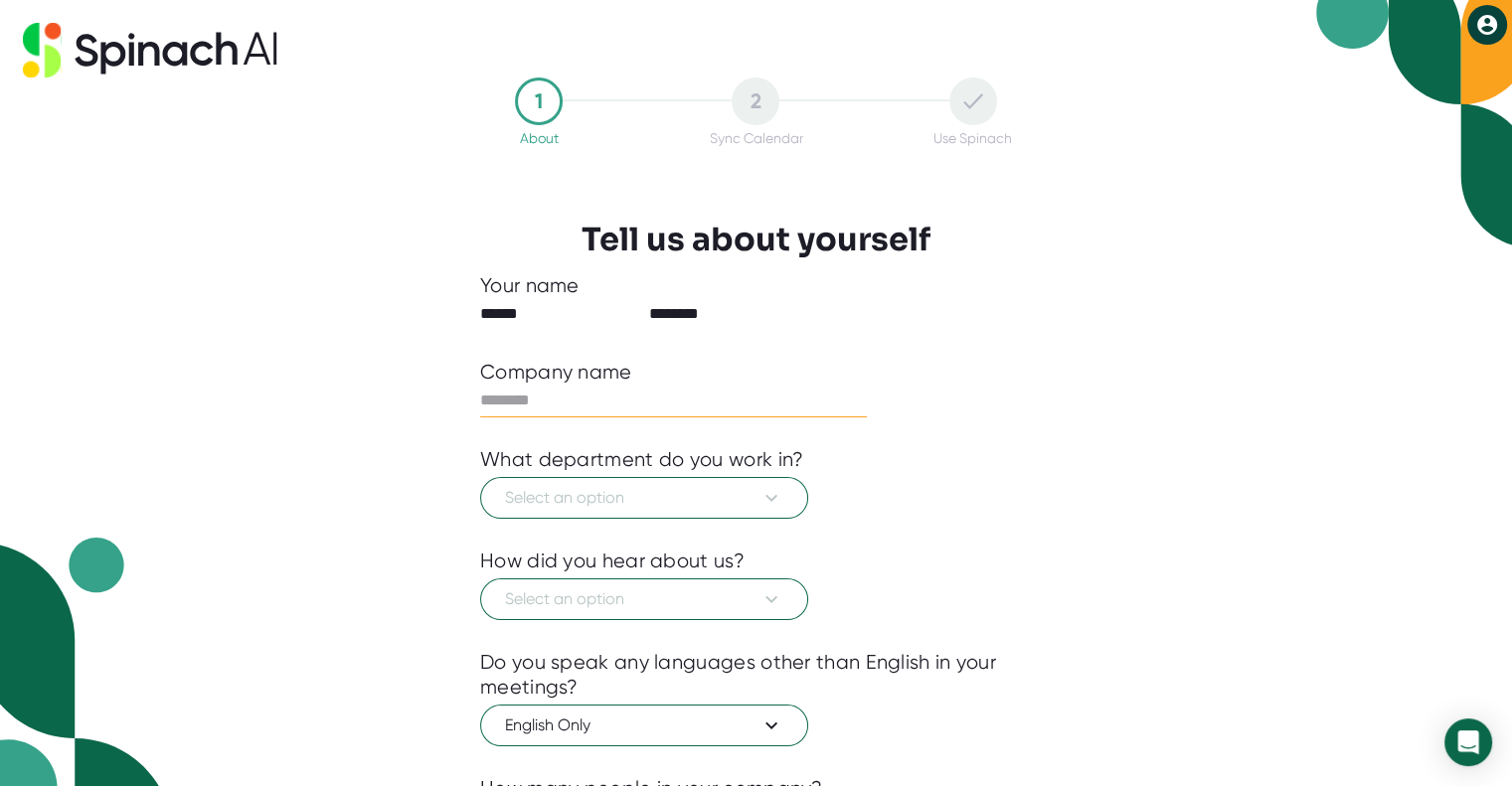 type on "*" 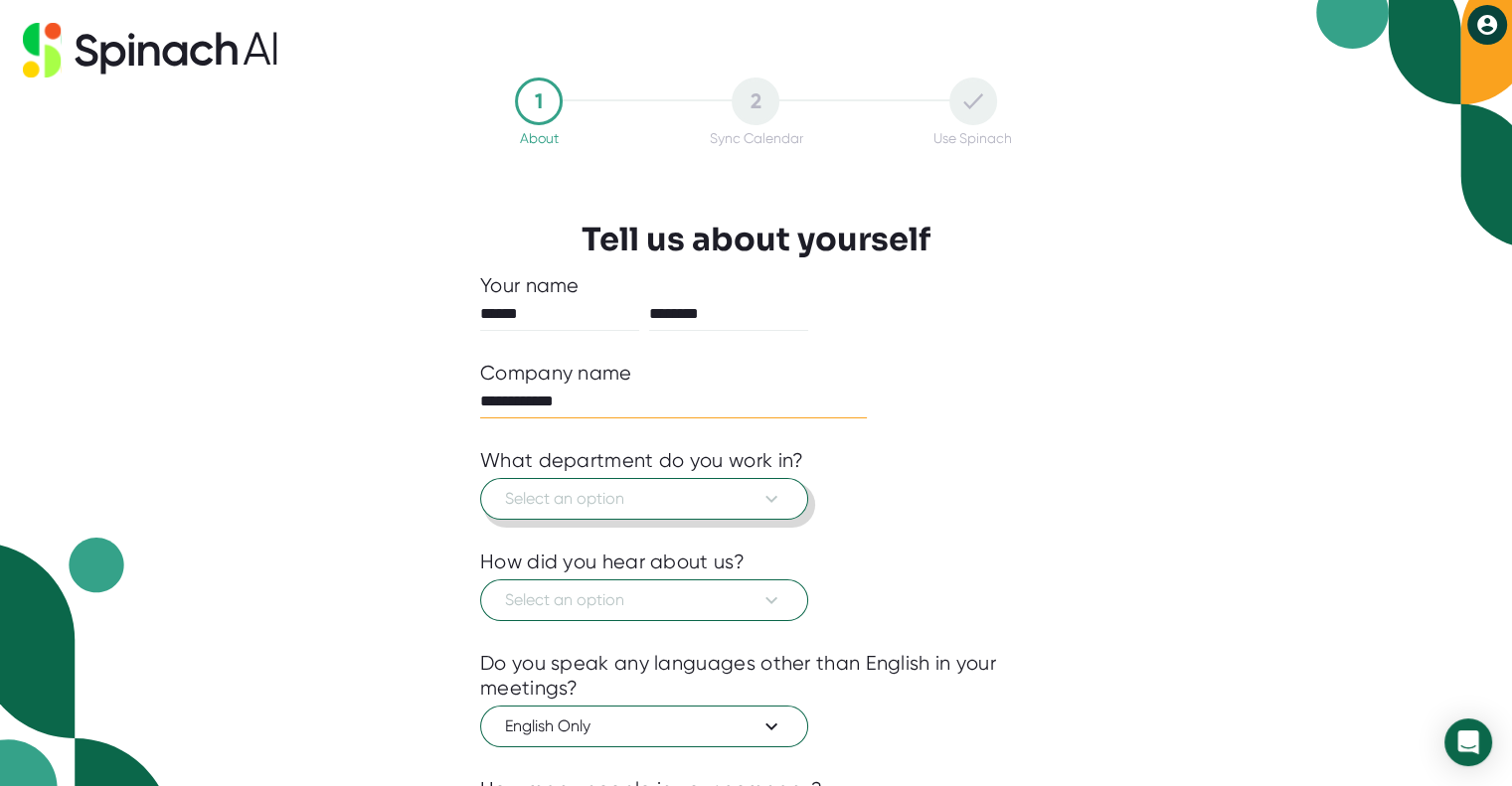 type on "**********" 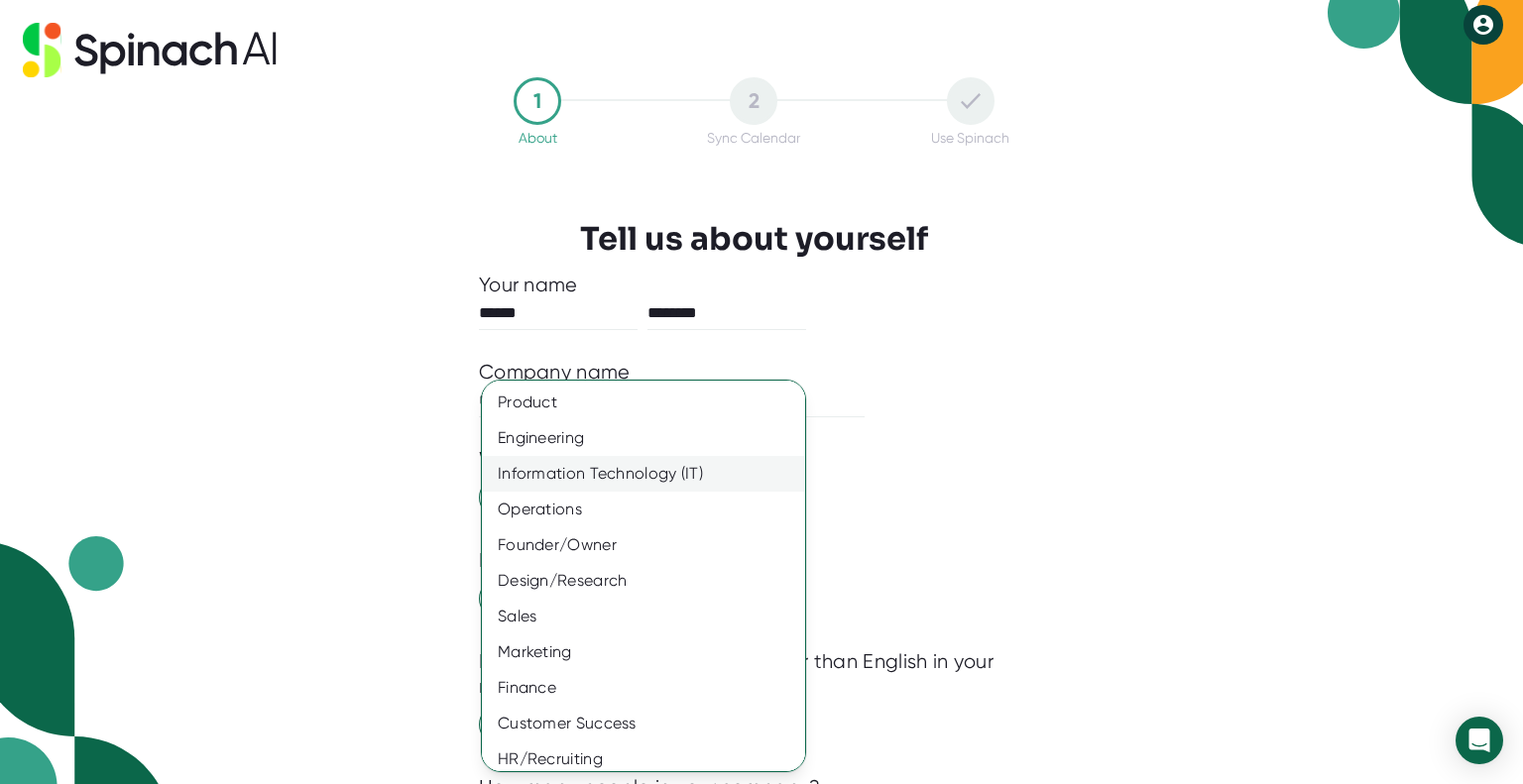 click on "Information Technology (IT)" at bounding box center [650, 474] 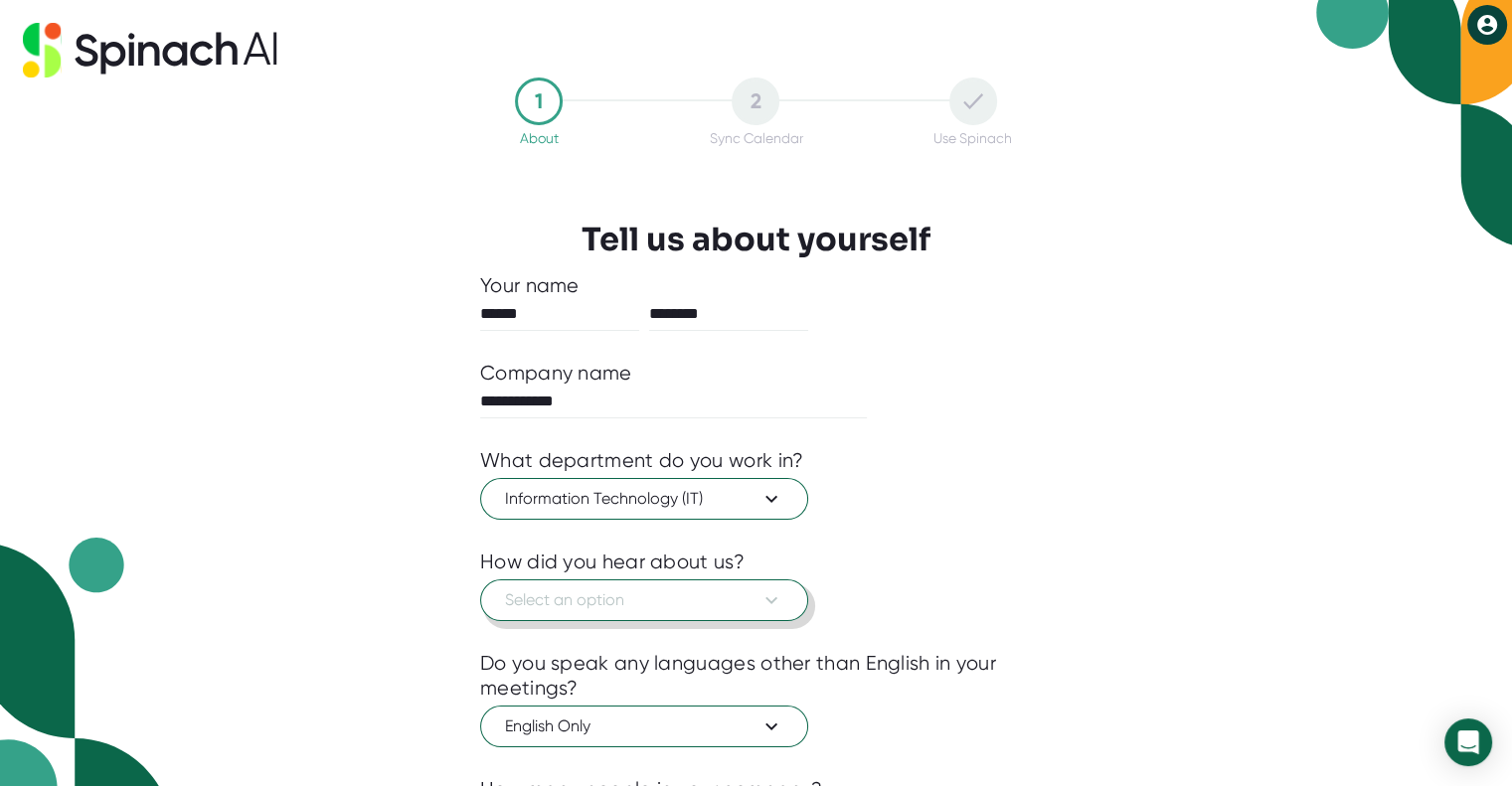 click on "Select an option" at bounding box center [644, 600] 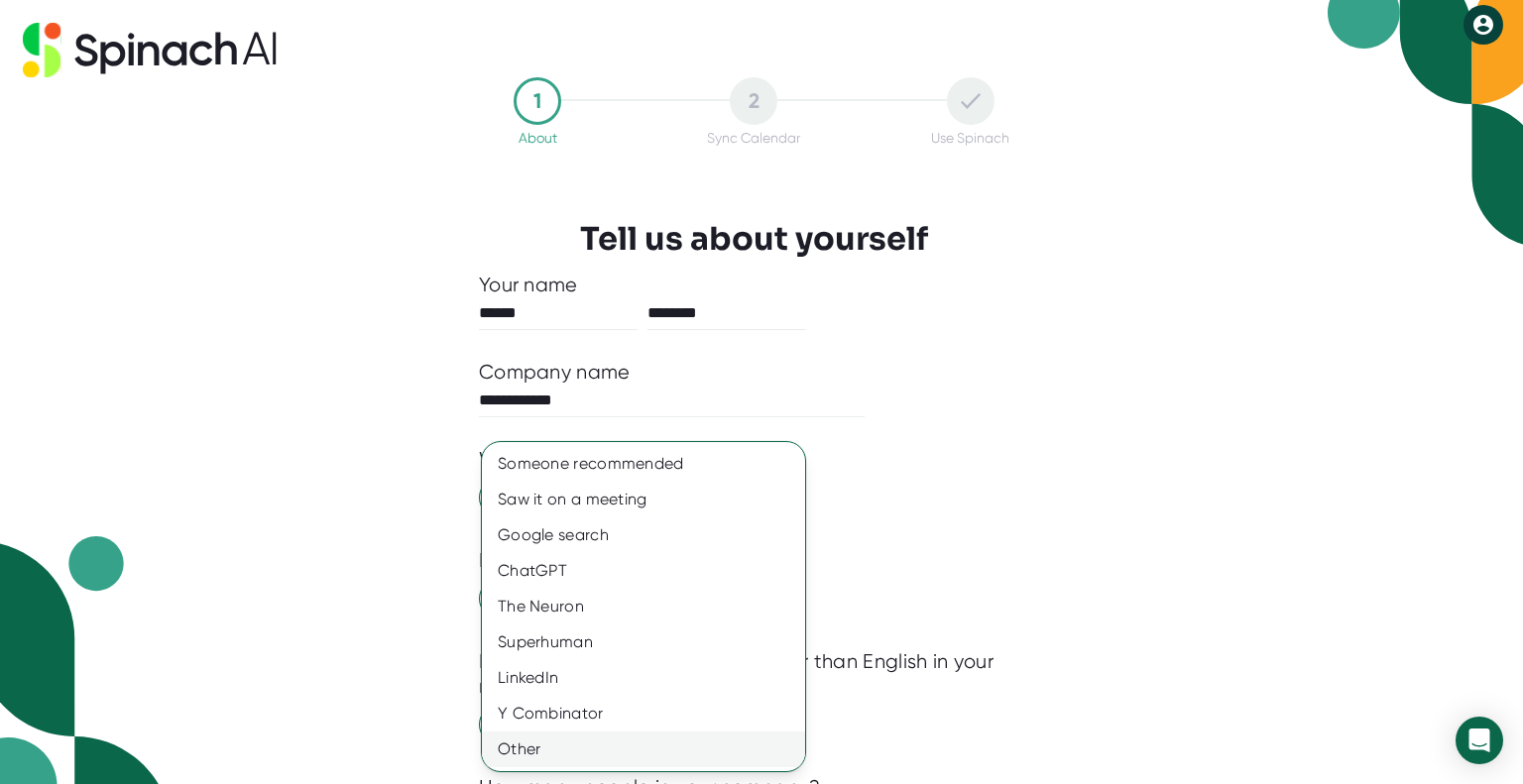 click on "Other" at bounding box center [644, 749] 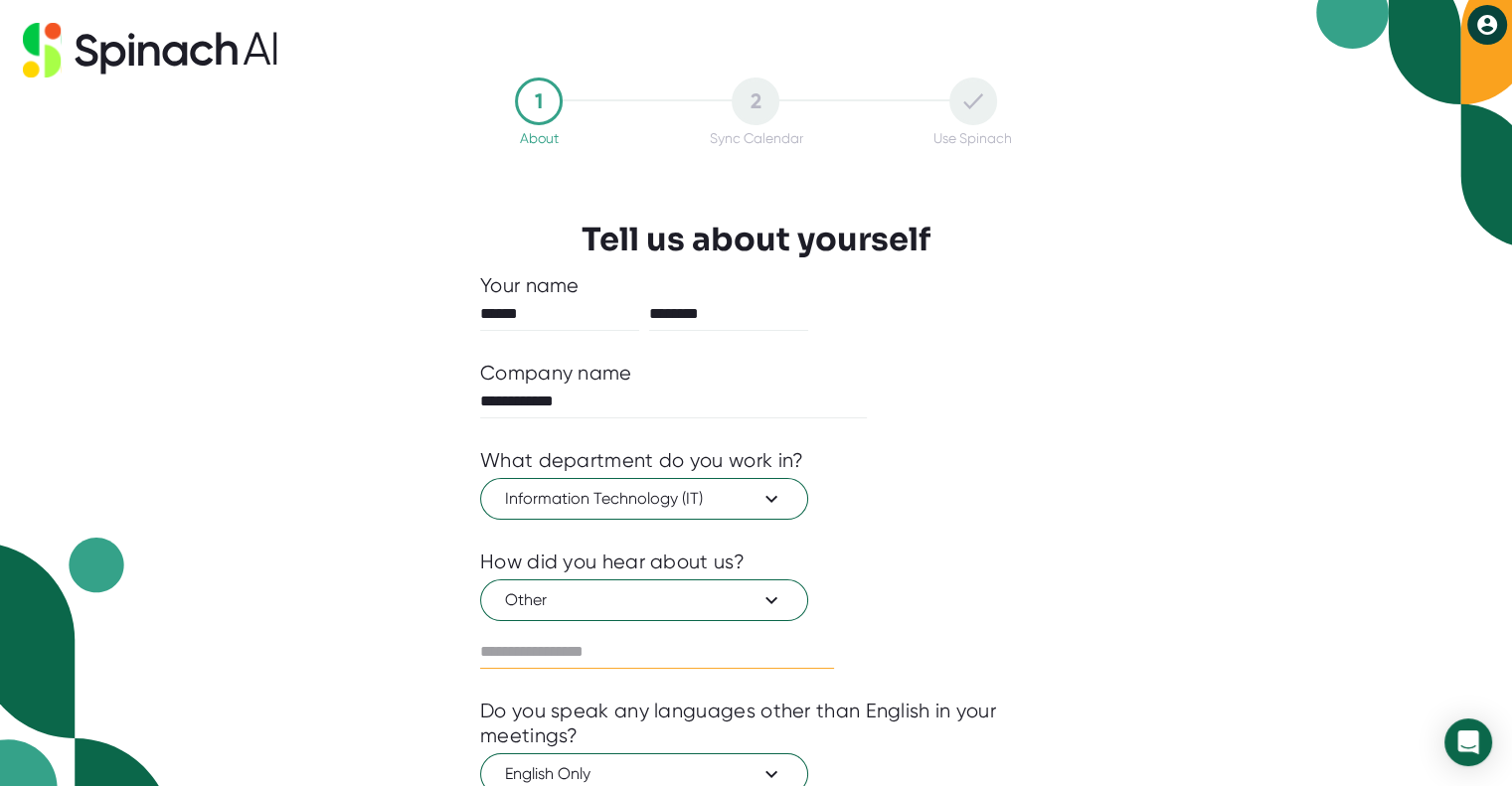 click at bounding box center [657, 652] 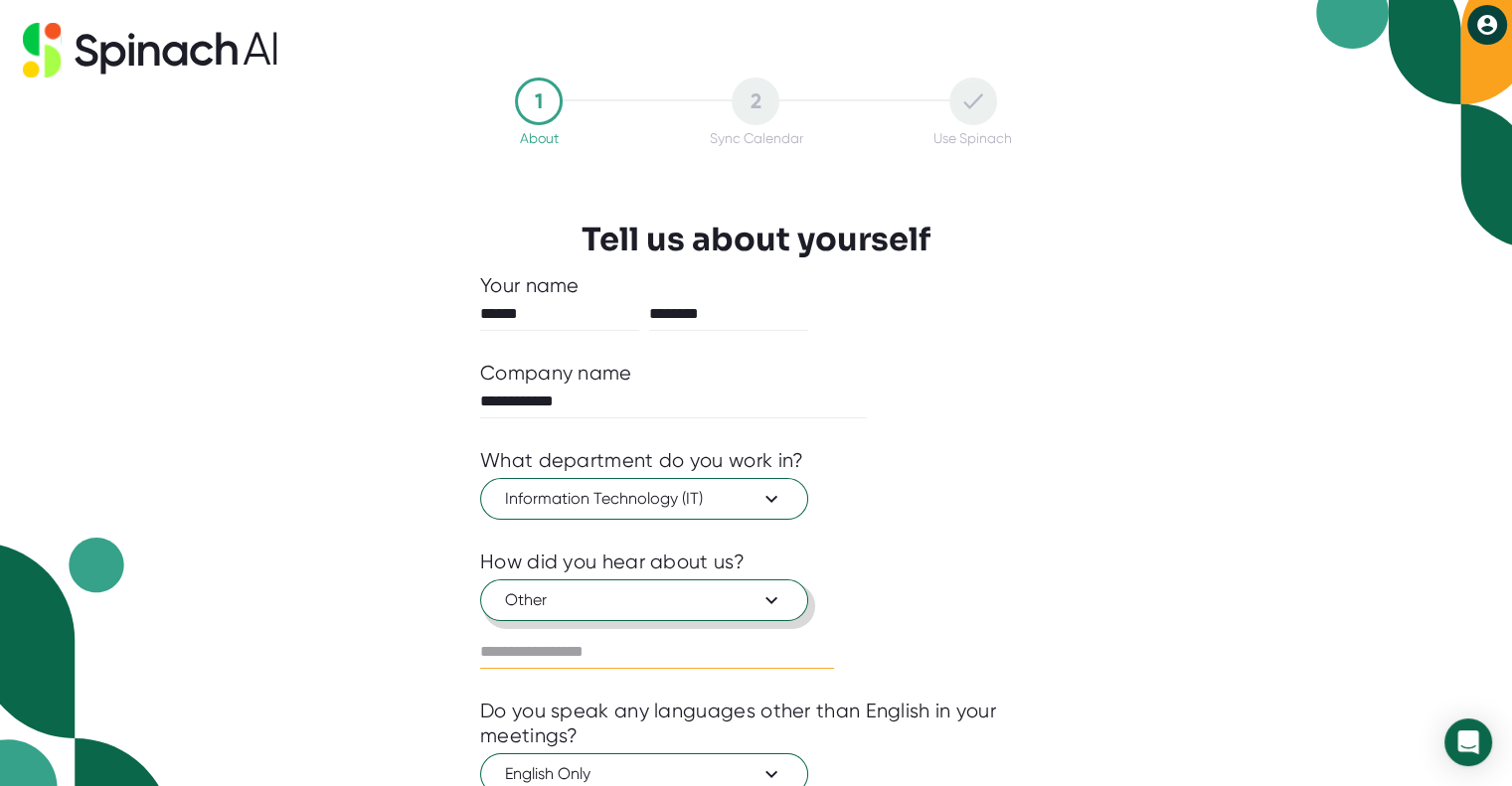 click on "Other" at bounding box center (644, 600) 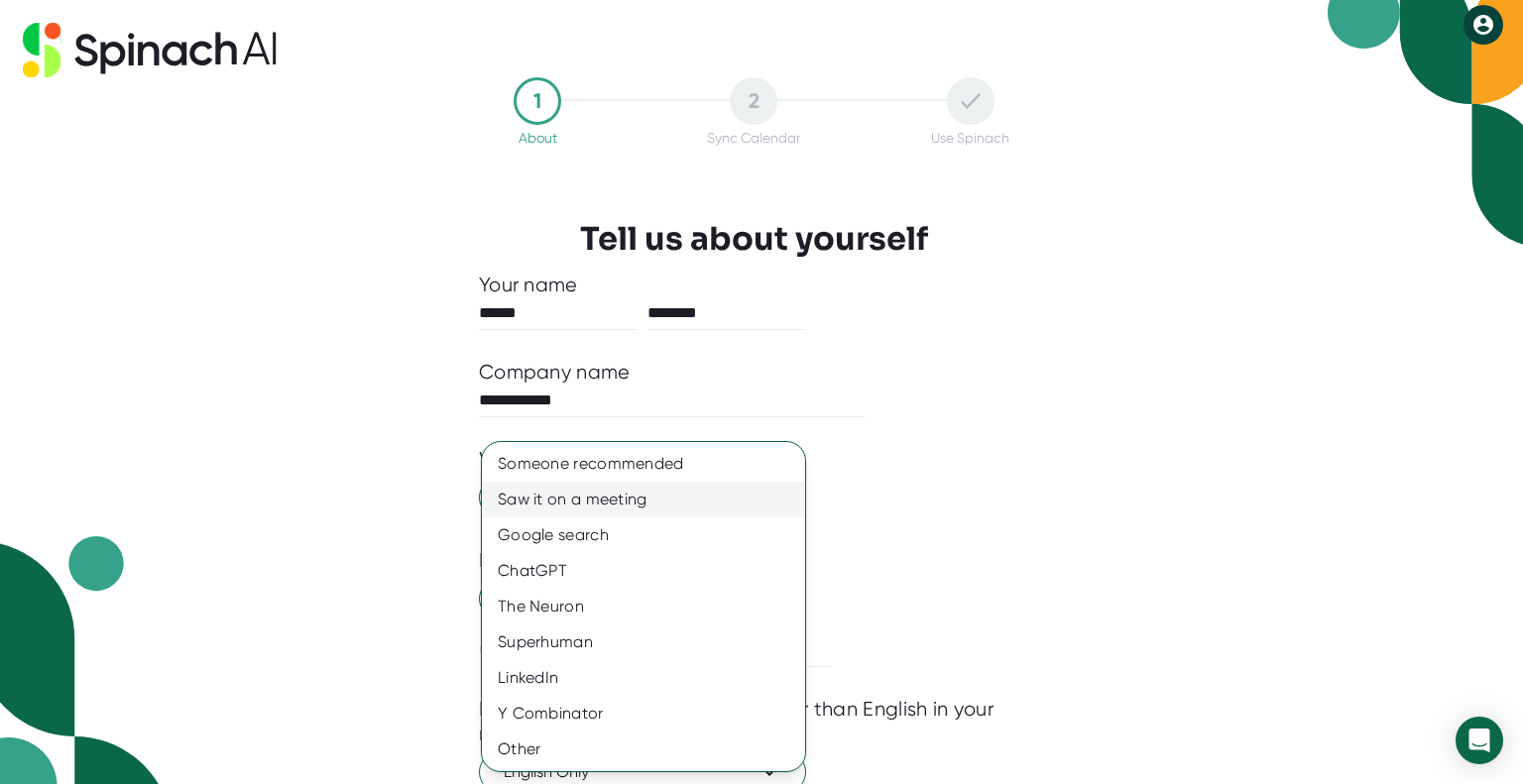 click on "Saw it on a meeting" at bounding box center [644, 500] 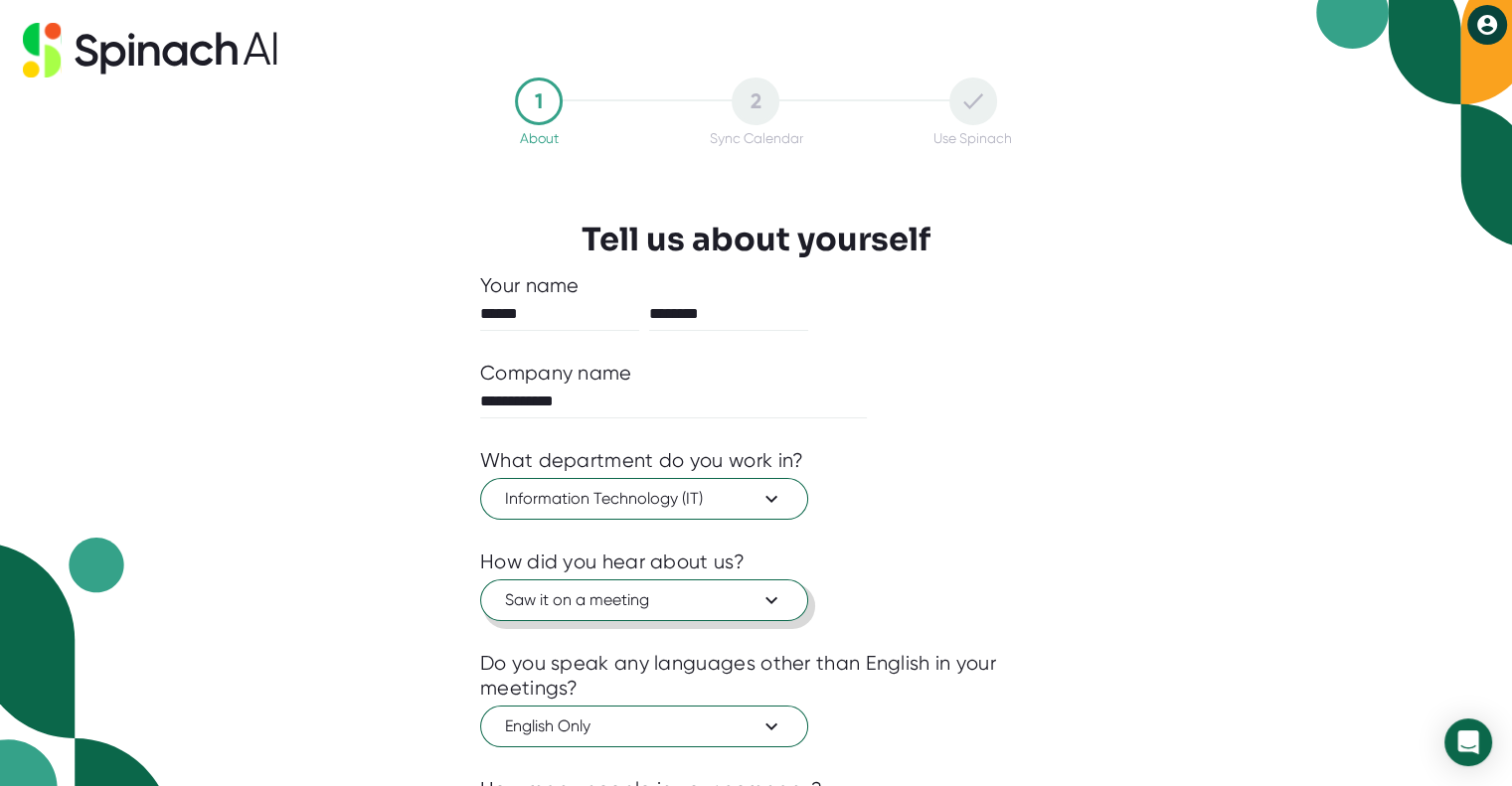 scroll, scrollTop: 180, scrollLeft: 0, axis: vertical 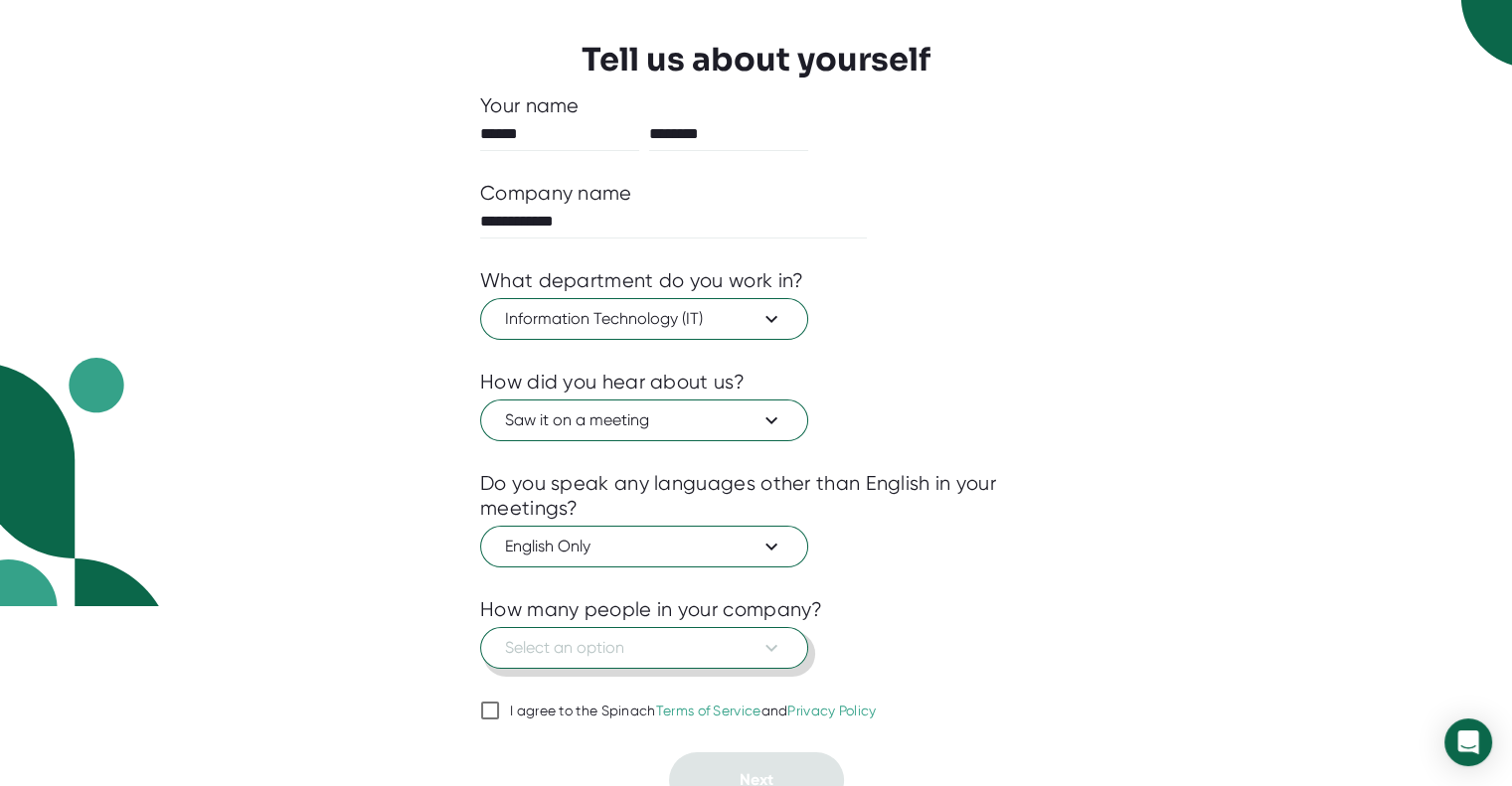 click on "Select an option" at bounding box center [644, 648] 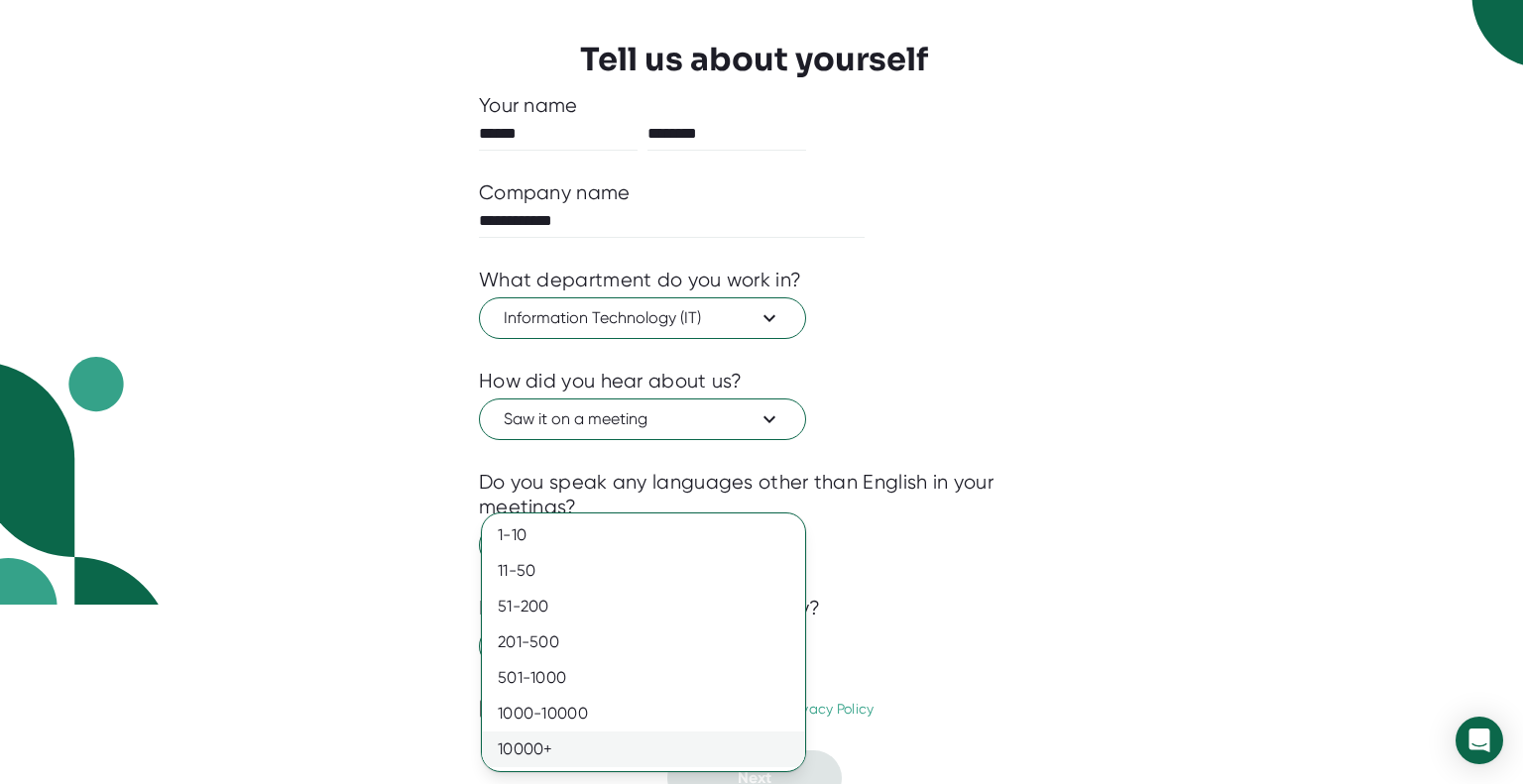 click on "10000+" at bounding box center [644, 749] 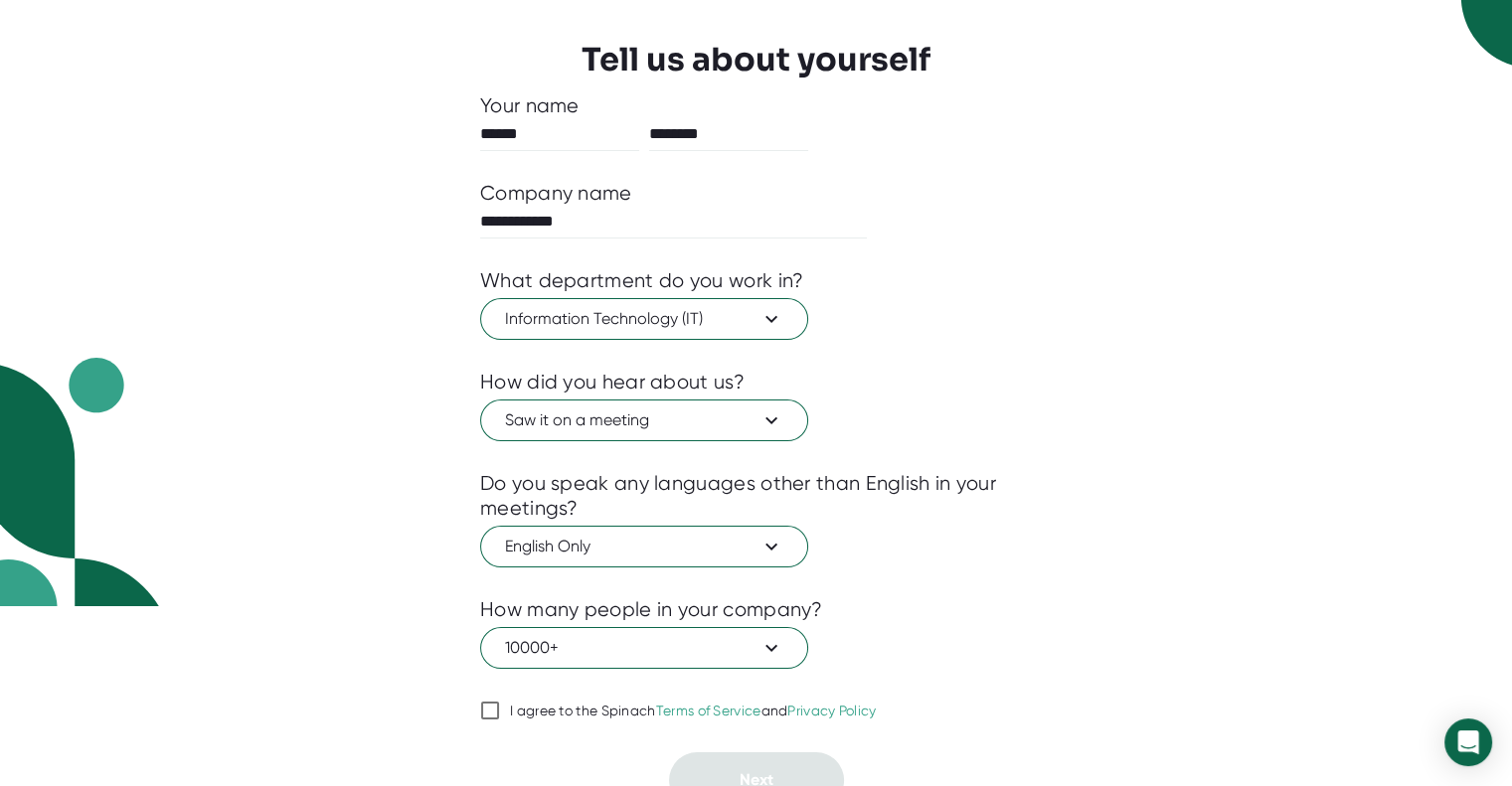 click on "I agree to the Spinach  Terms of Service  and  Privacy Policy" at bounding box center (490, 710) 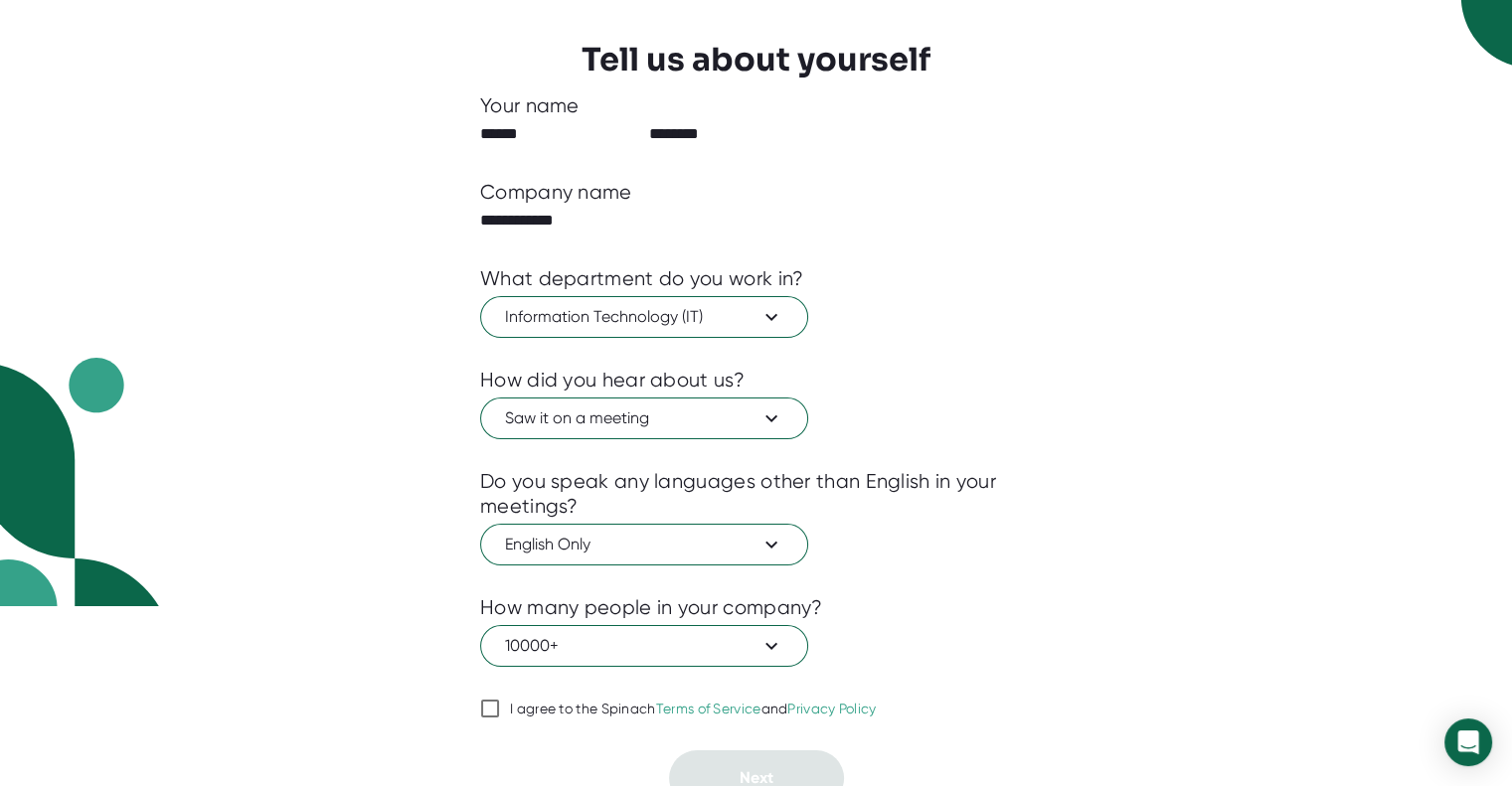 checkbox on "true" 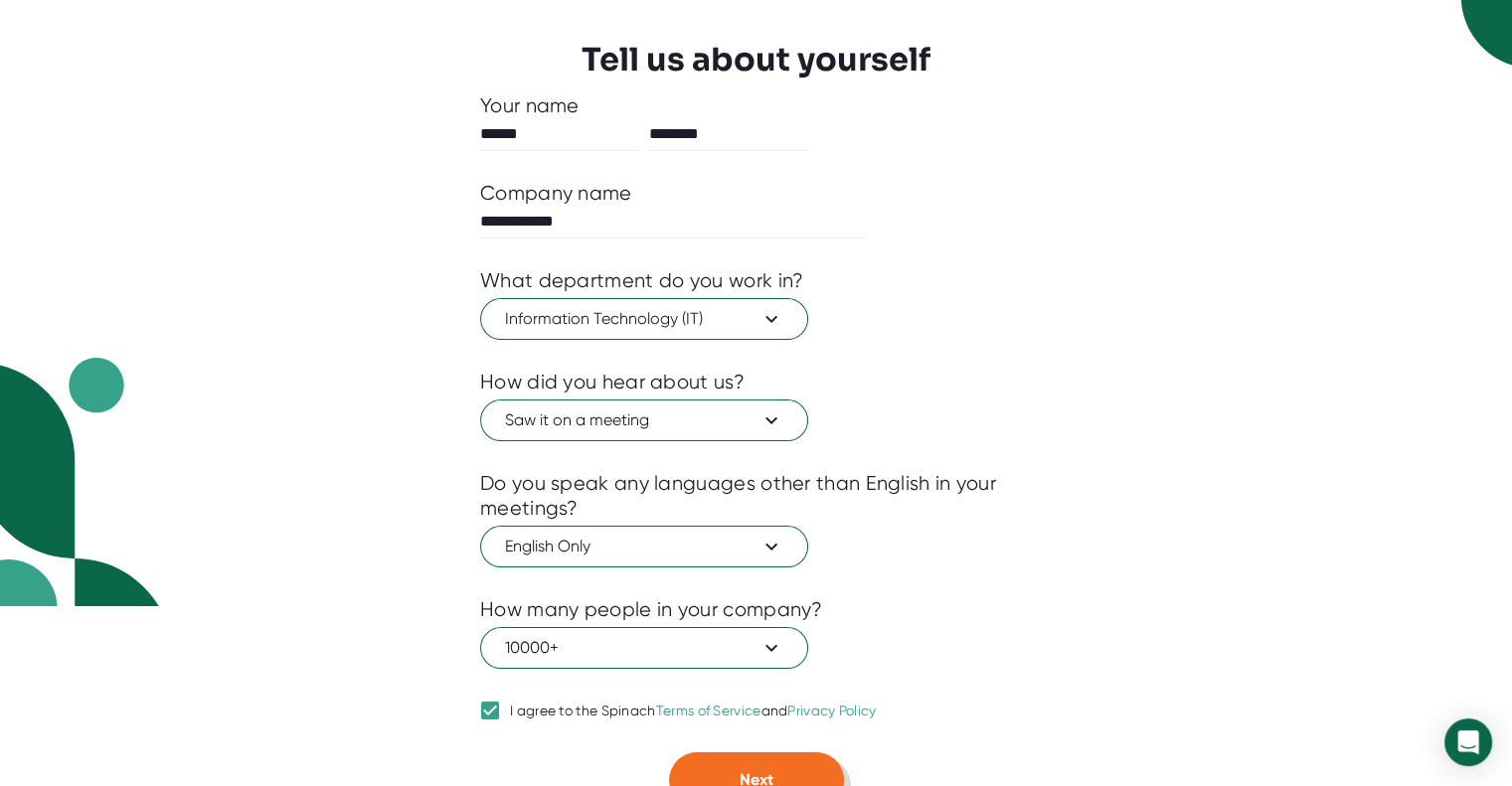 click on "Next" at bounding box center (756, 780) 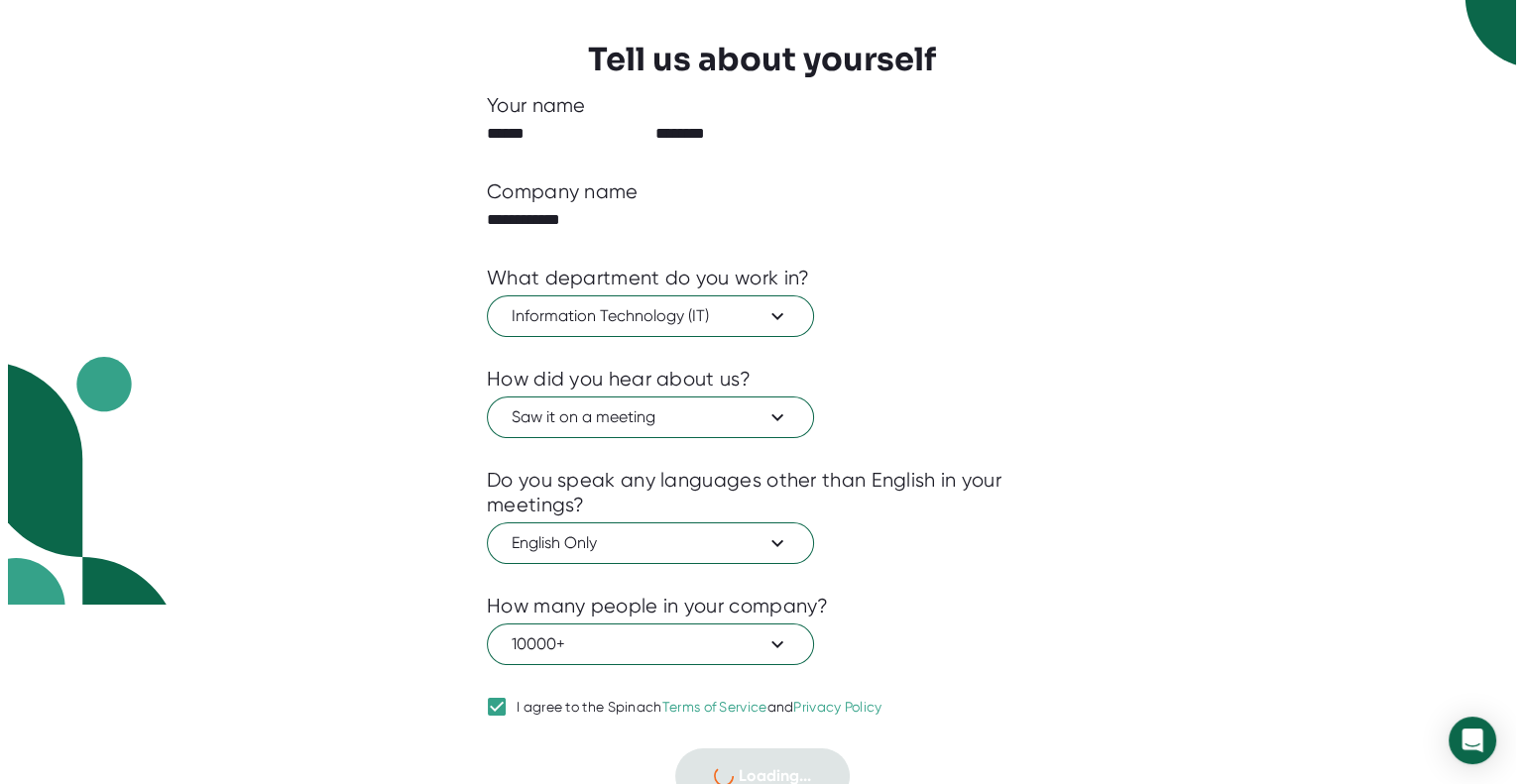 scroll, scrollTop: 0, scrollLeft: 0, axis: both 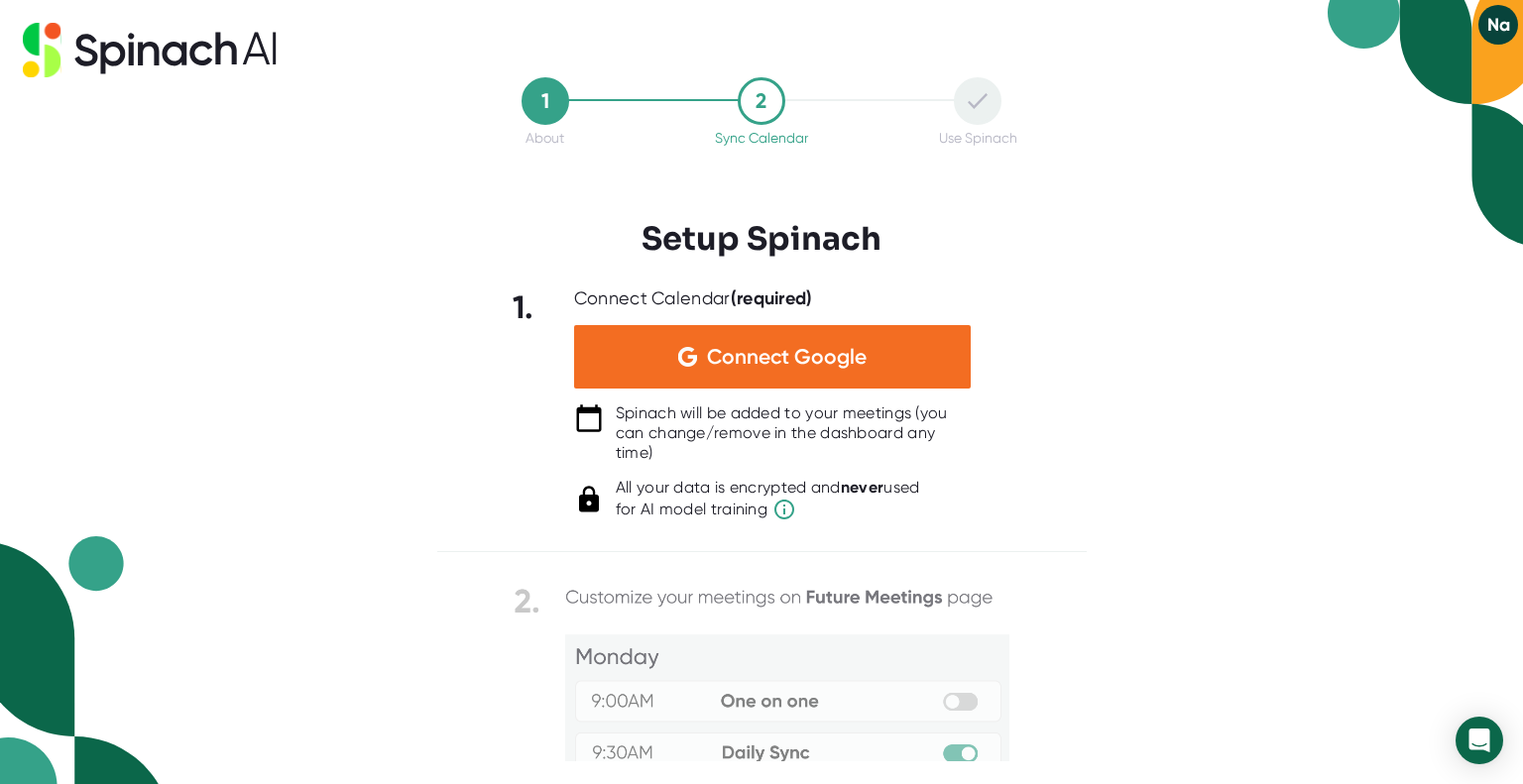 click on "[NUMBER] About [NUMBER] Sync Calendar Use Spinach Setup Spinach 1. Connect Calendar  (required) Connect Google Spinach will be added to your meetings (you can change/remove in the dashboard any time) All your data is encrypted and  never  used for AI model training Can't connect? Schedule [NUMBER] minutes with us   and we'll help you get set up!" at bounding box center (762, 392) 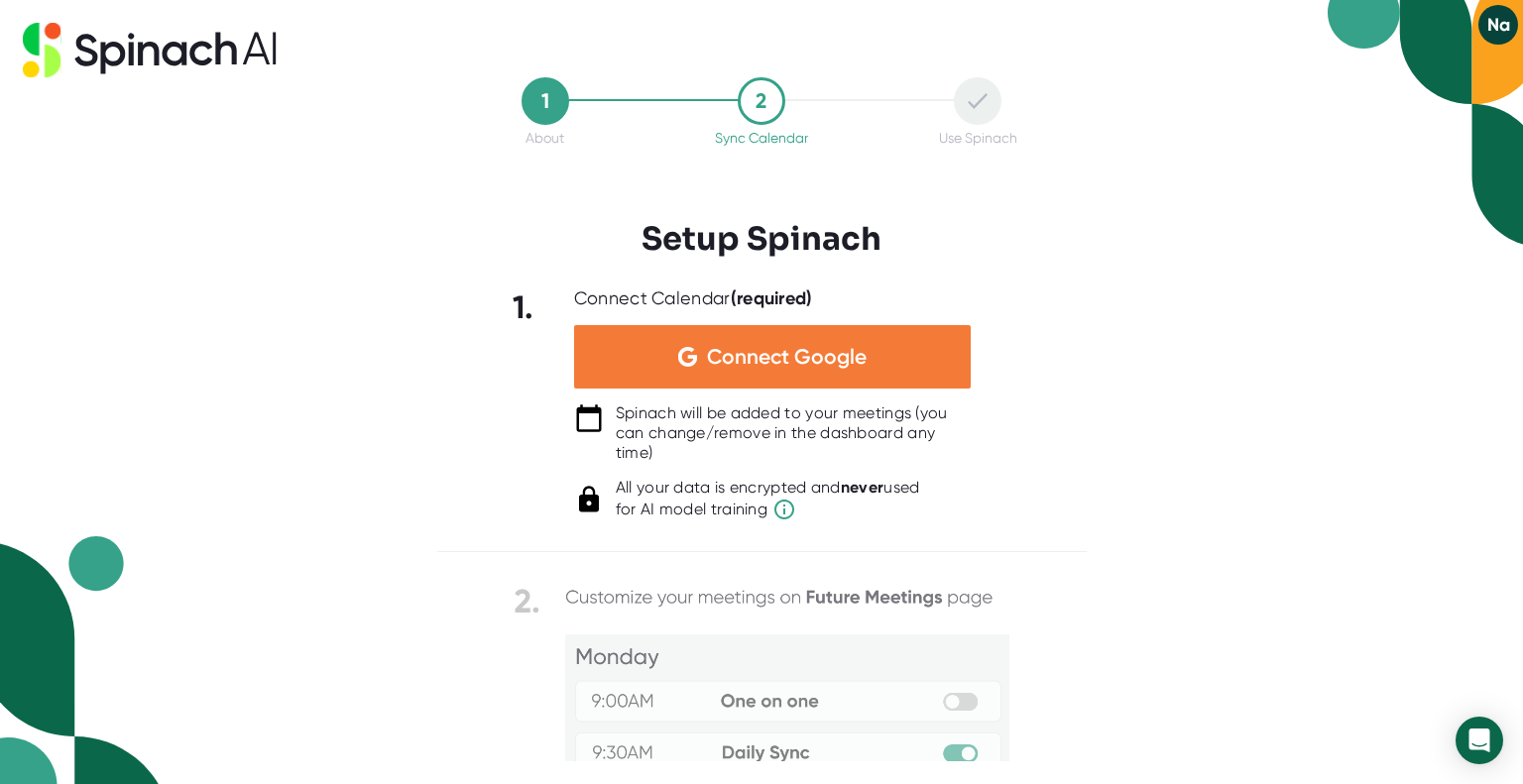click on "Connect Google" at bounding box center [772, 357] 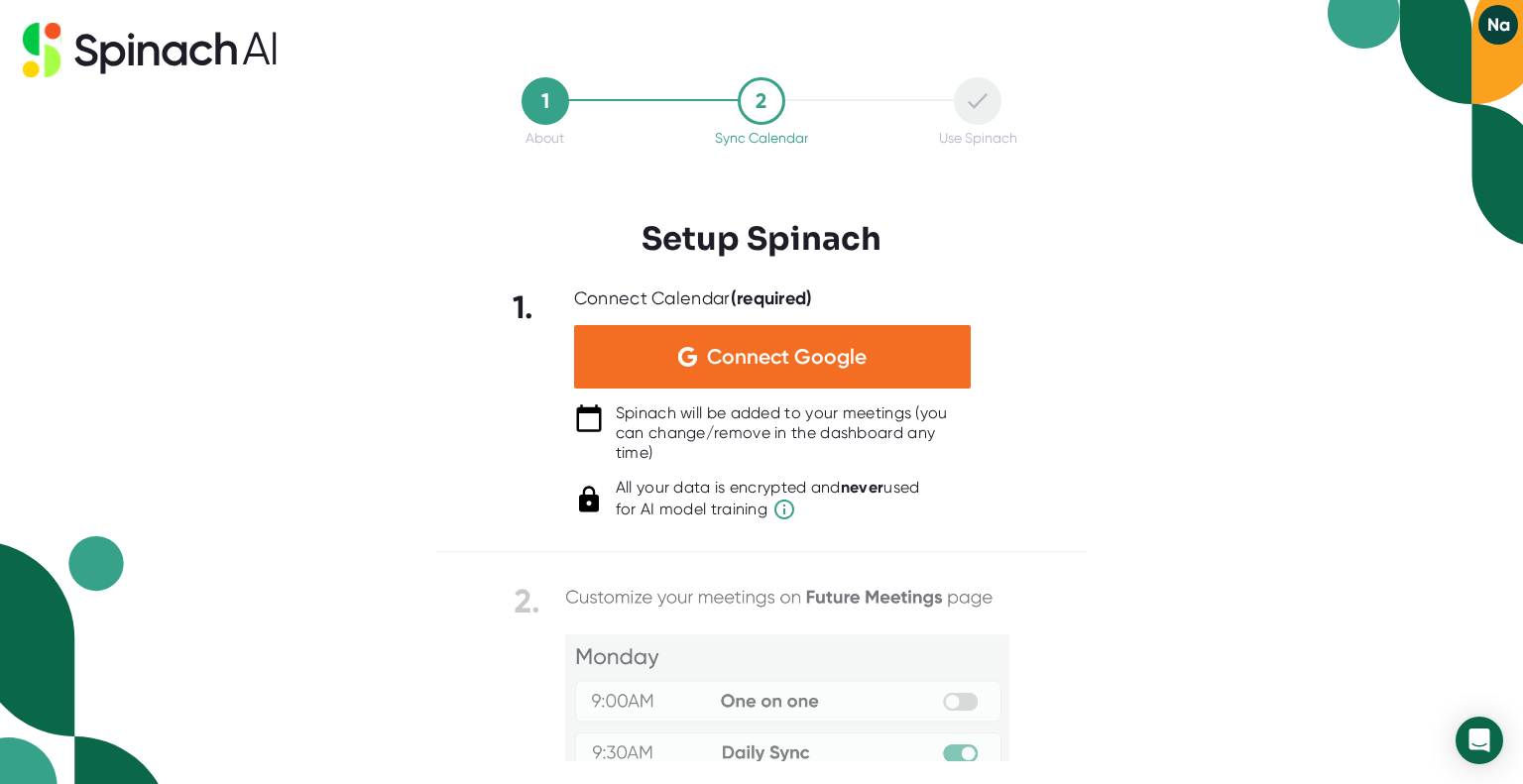 click on "[NUMBER] About [NUMBER] Sync Calendar Use Spinach Setup Spinach 1. Connect Calendar  (required) Connect Google Spinach will be added to your meetings (you can change/remove in the dashboard any time) All your data is encrypted and  never  used for AI model training Can't connect? Schedule [NUMBER] minutes with us   and we'll help you get set up!" at bounding box center (762, 392) 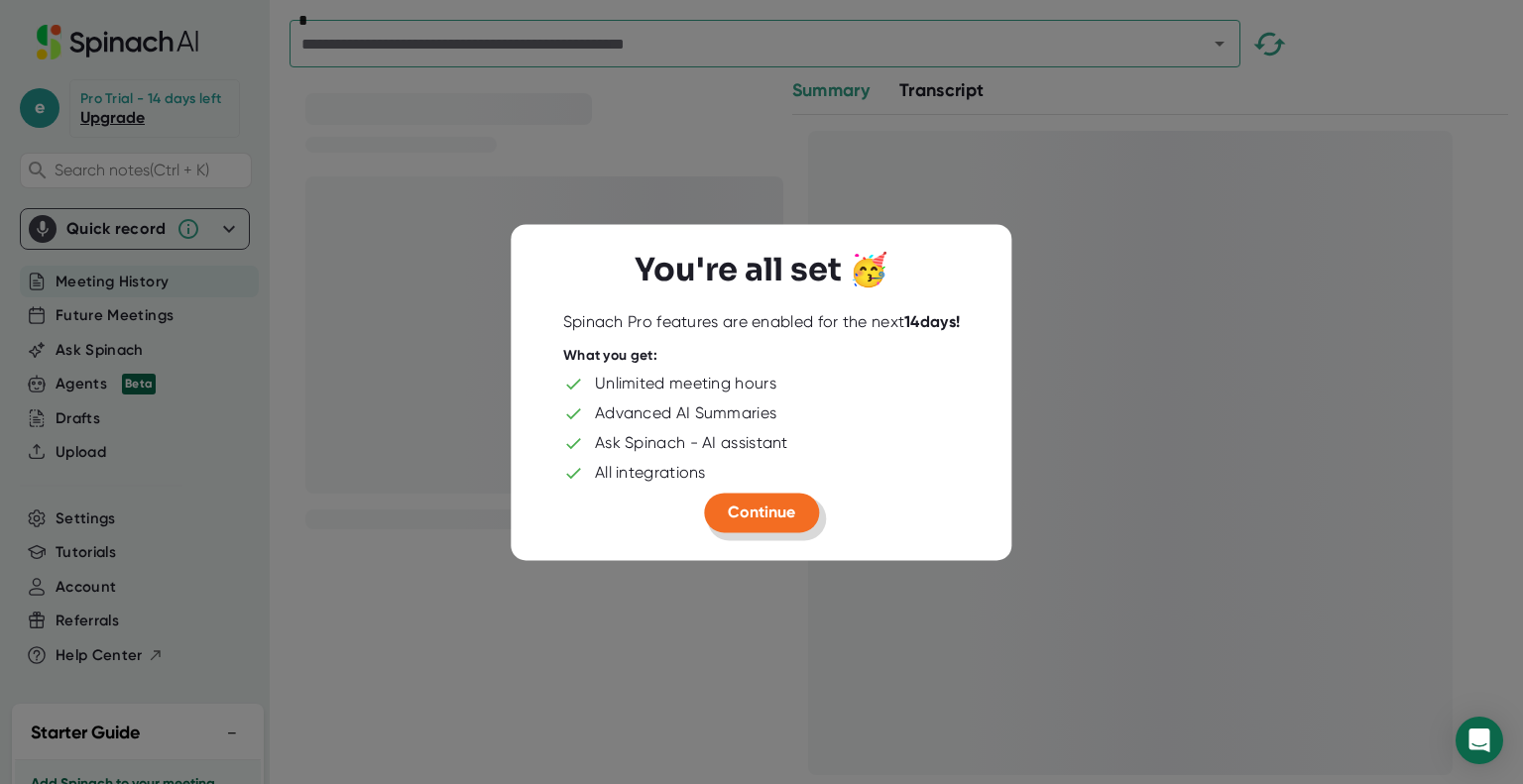 click on "Continue" at bounding box center (762, 511) 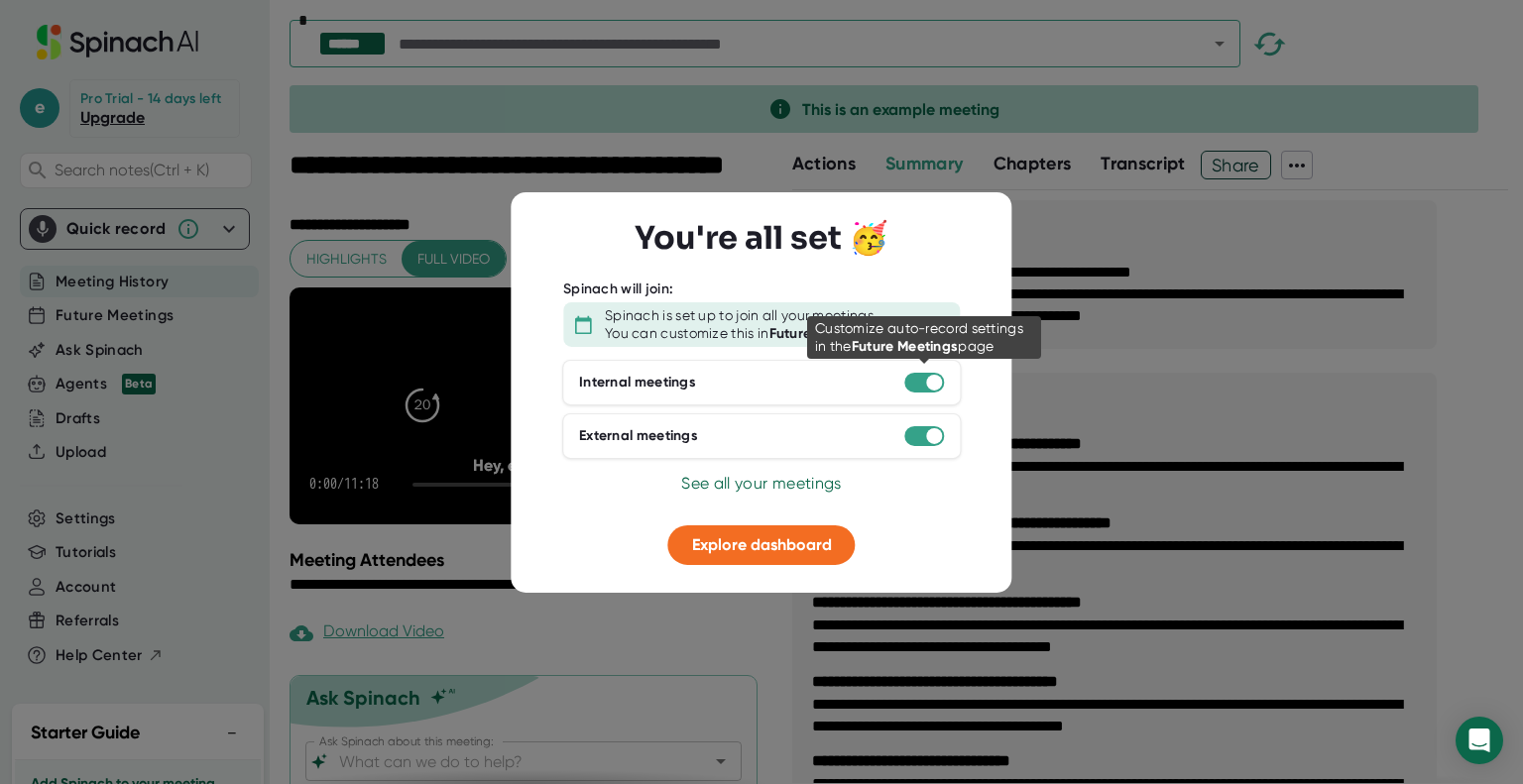 click at bounding box center [934, 383] 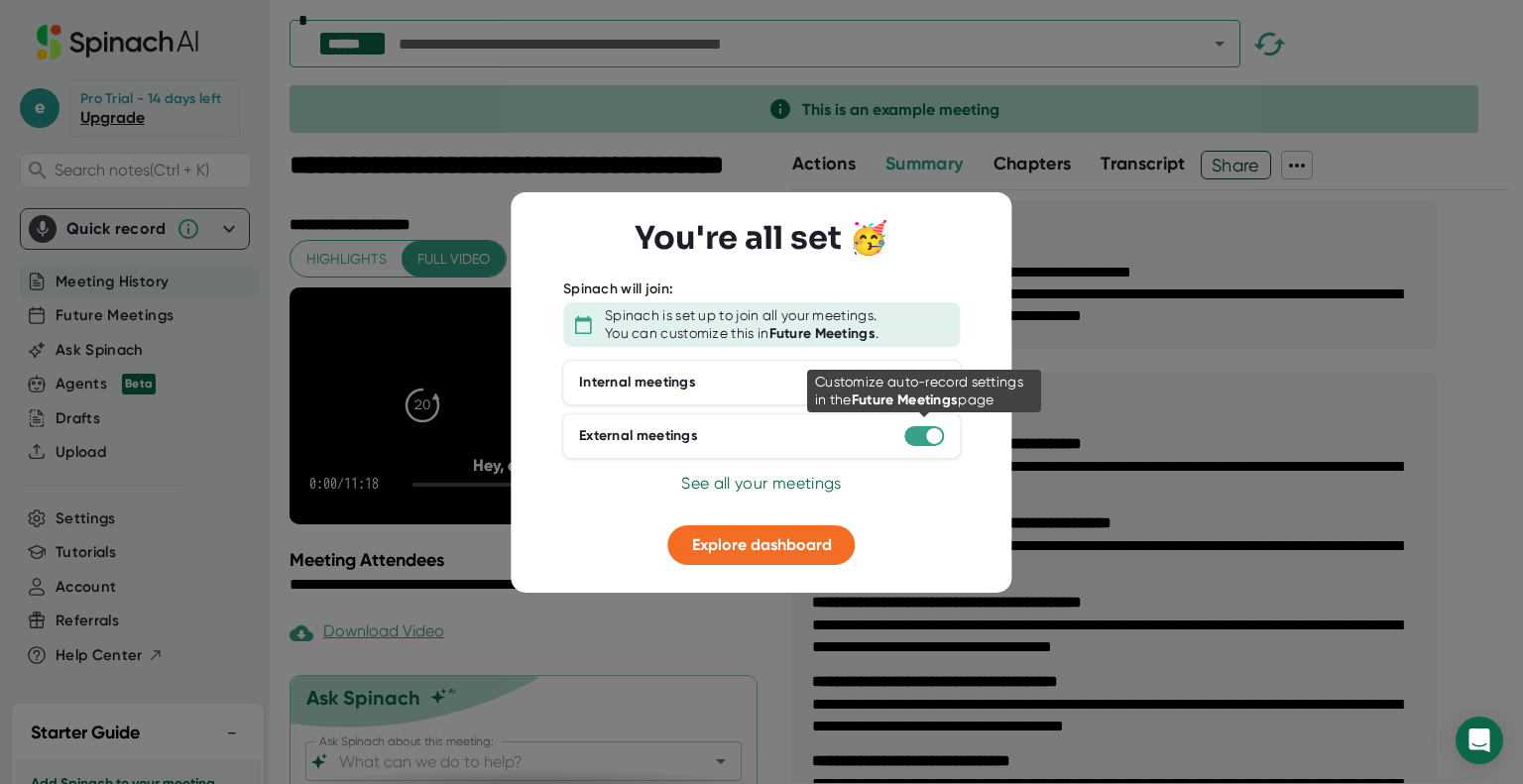 click at bounding box center (934, 436) 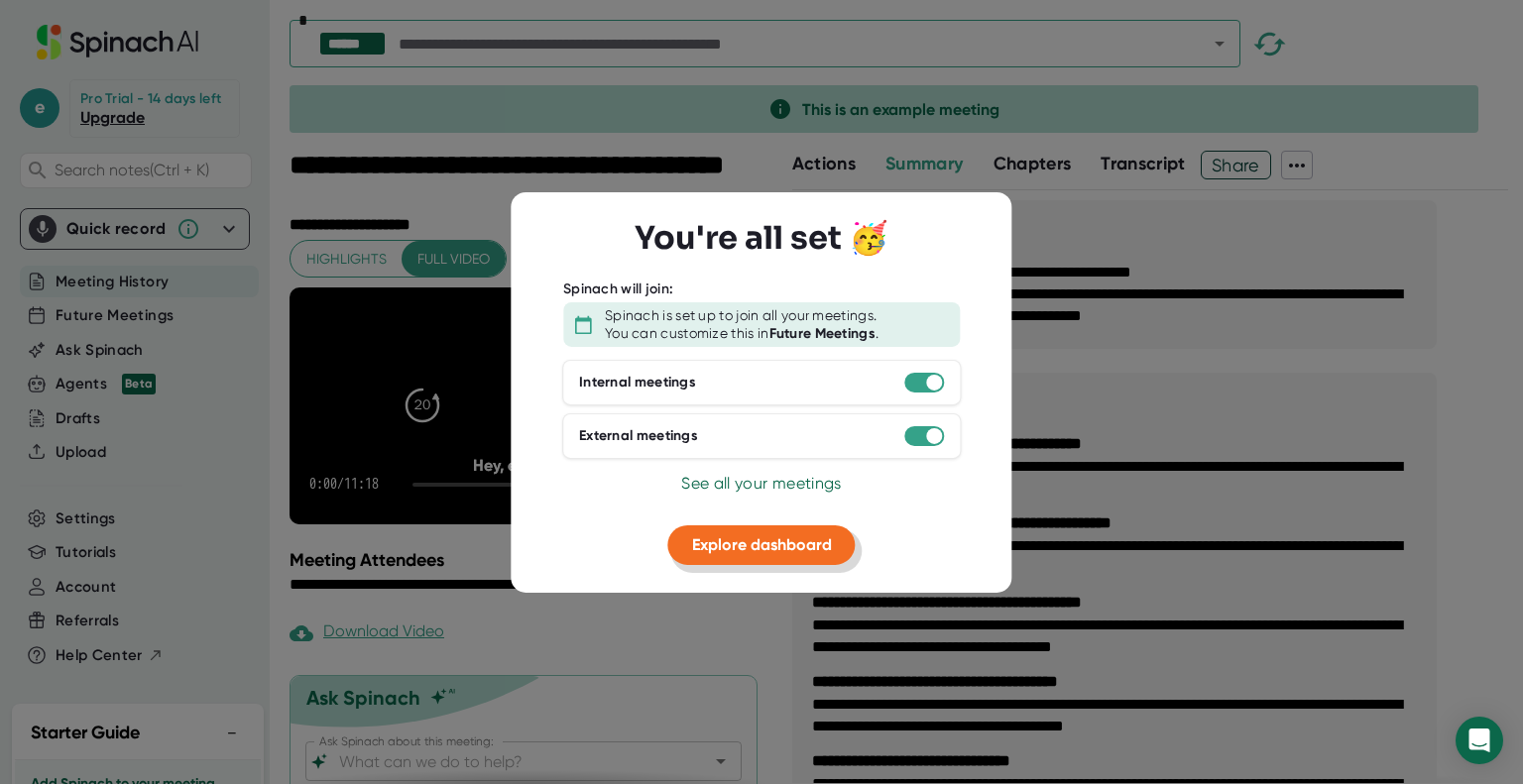 click on "Explore dashboard" at bounding box center (762, 544) 